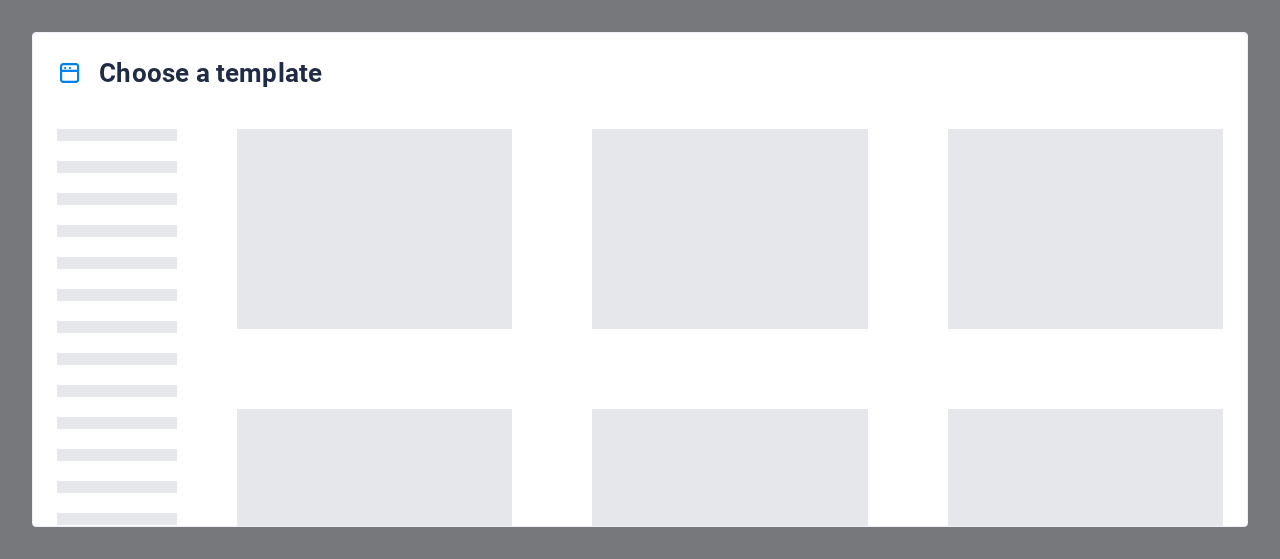 scroll, scrollTop: 0, scrollLeft: 0, axis: both 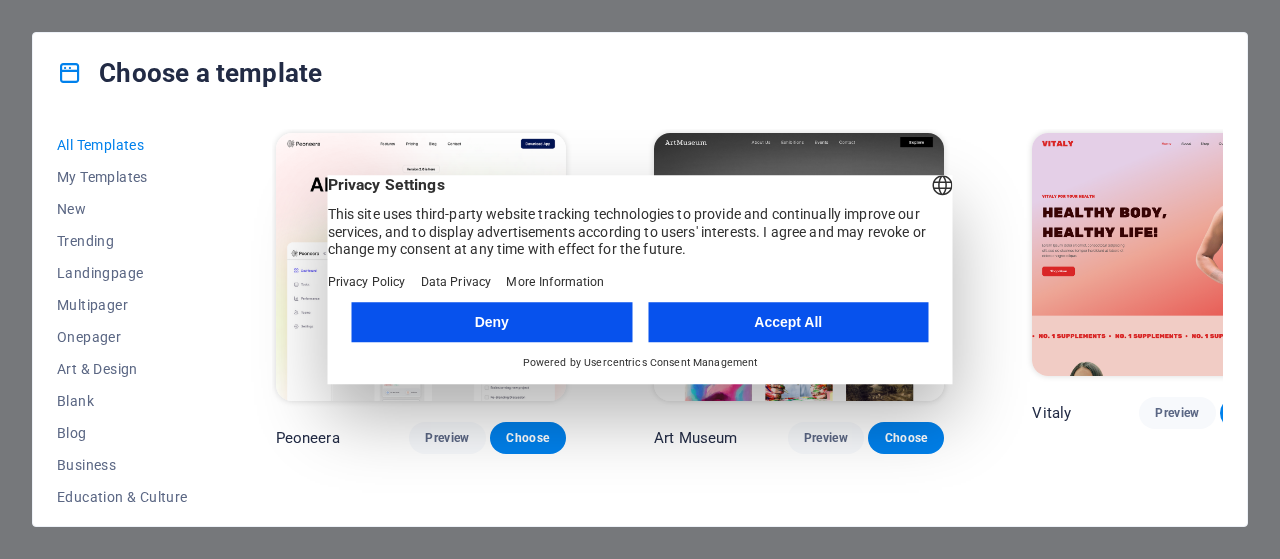 click on "Accept All" at bounding box center [788, 322] 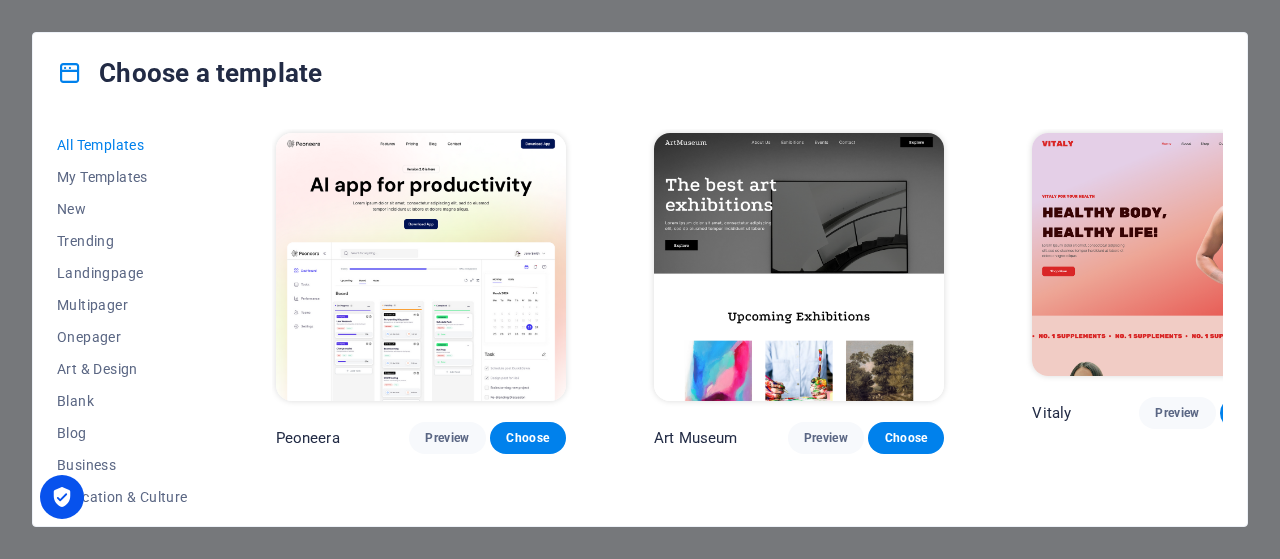 click at bounding box center [799, 267] 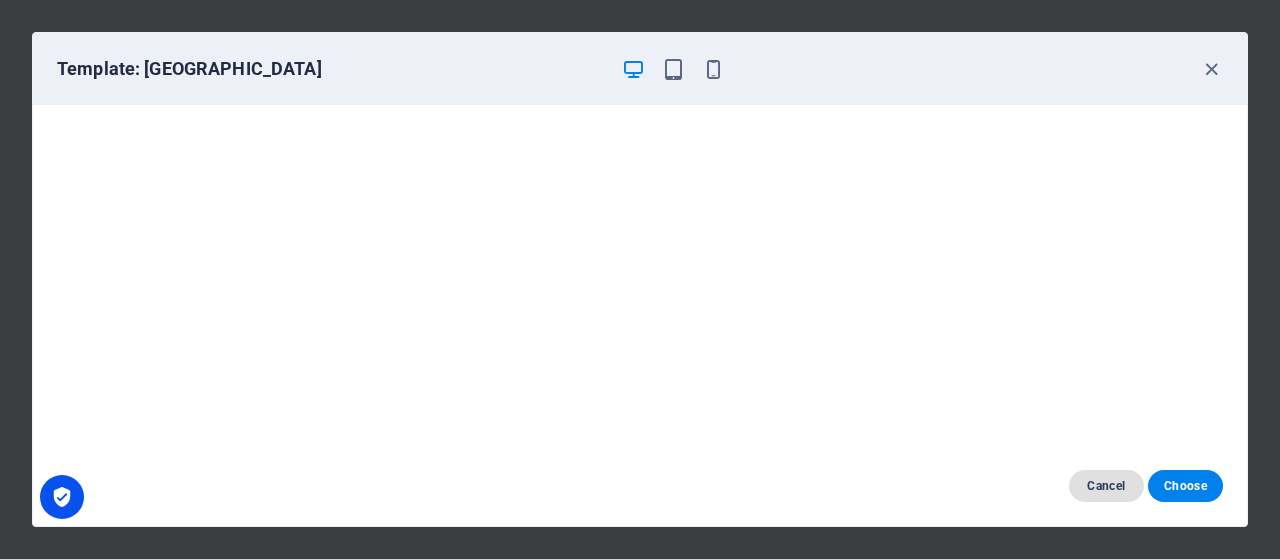 click on "Cancel" at bounding box center (1106, 486) 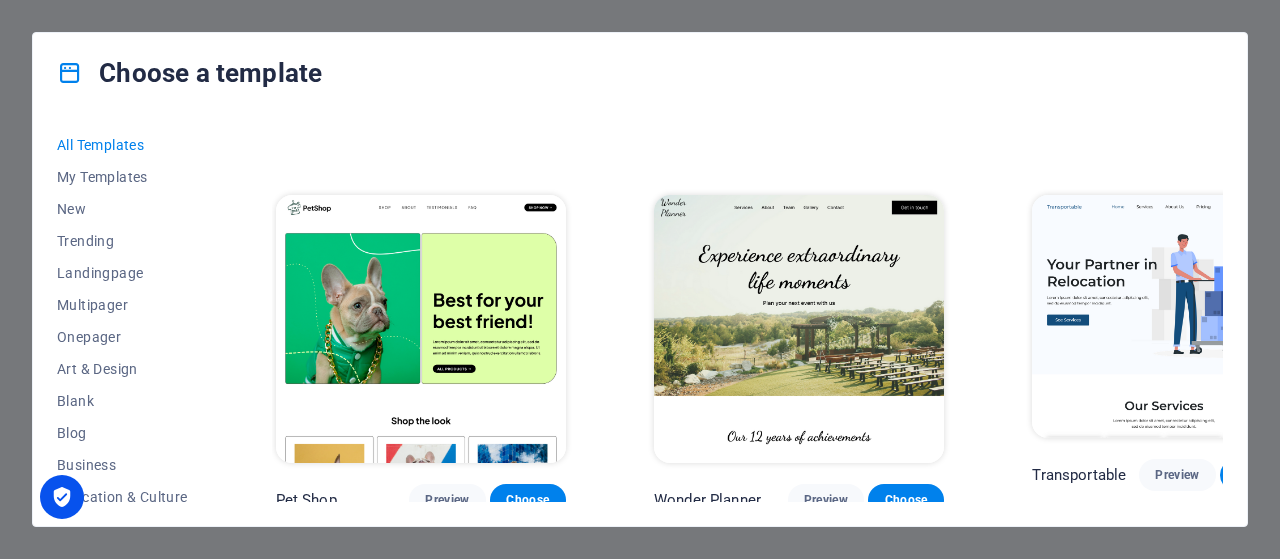 scroll, scrollTop: 764, scrollLeft: 0, axis: vertical 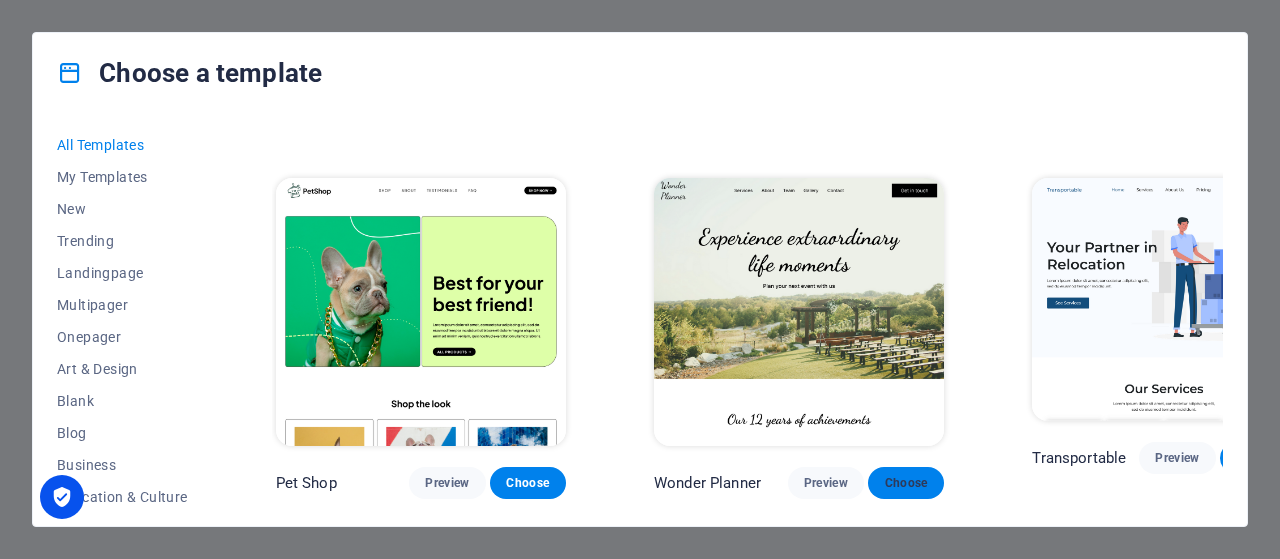 click on "Choose" at bounding box center [906, 483] 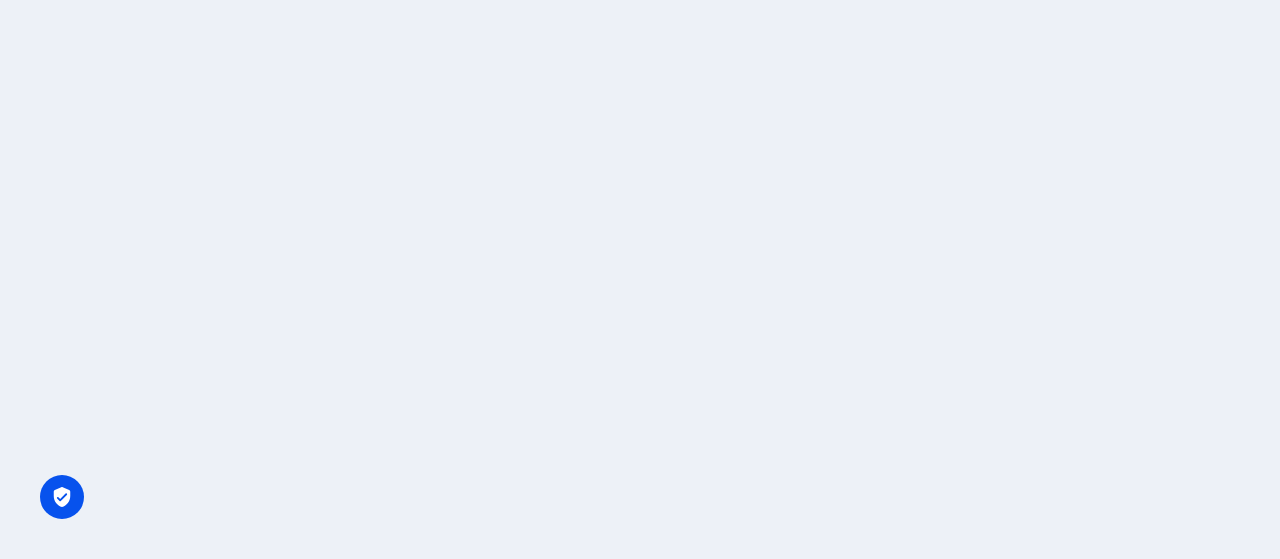 scroll, scrollTop: 0, scrollLeft: 0, axis: both 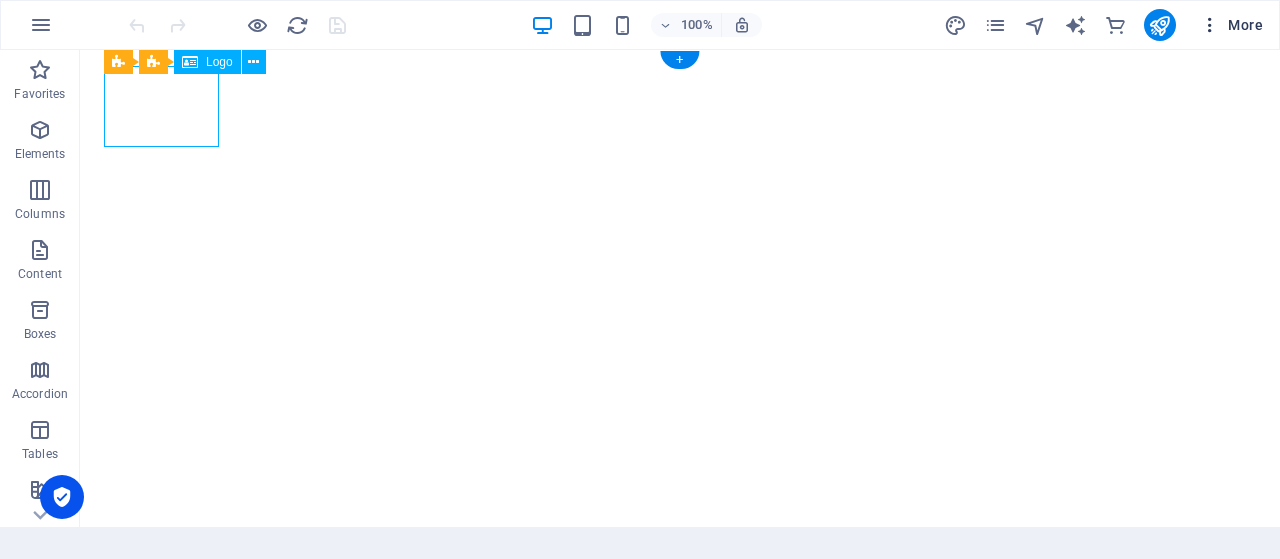 select on "px" 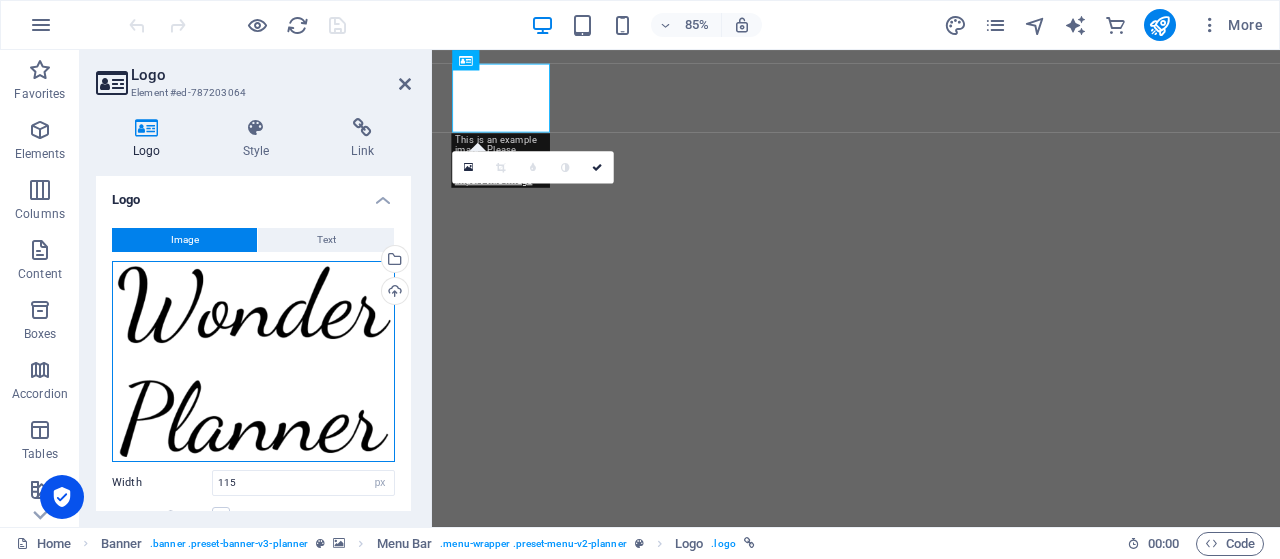 click on "Drag files here, click to choose files or select files from Files or our free stock photos & videos" at bounding box center [253, 361] 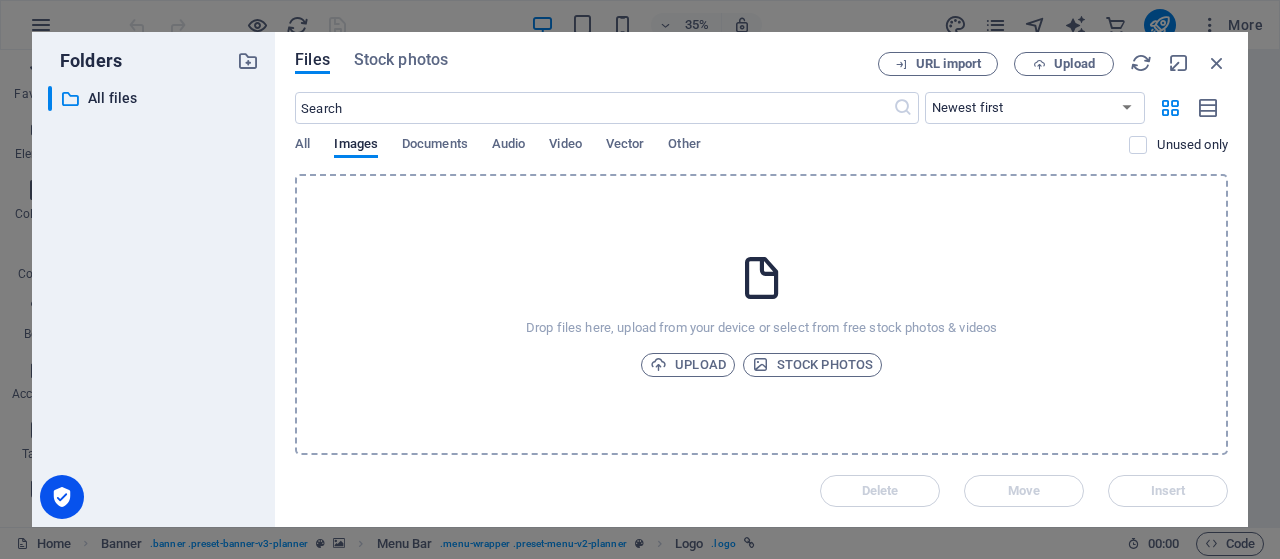 click on "Folders ​ All files All files Files Stock photos URL import Upload ​ Newest first Oldest first Name (A-Z) Name (Z-A) Size (0-9) Size (9-0) Resolution (0-9) Resolution (9-0) All Images Documents Audio Video Vector Other Unused only Drop files here, upload from your device or select from free stock photos & videos Upload Stock photos Delete Move Insert" at bounding box center [640, 279] 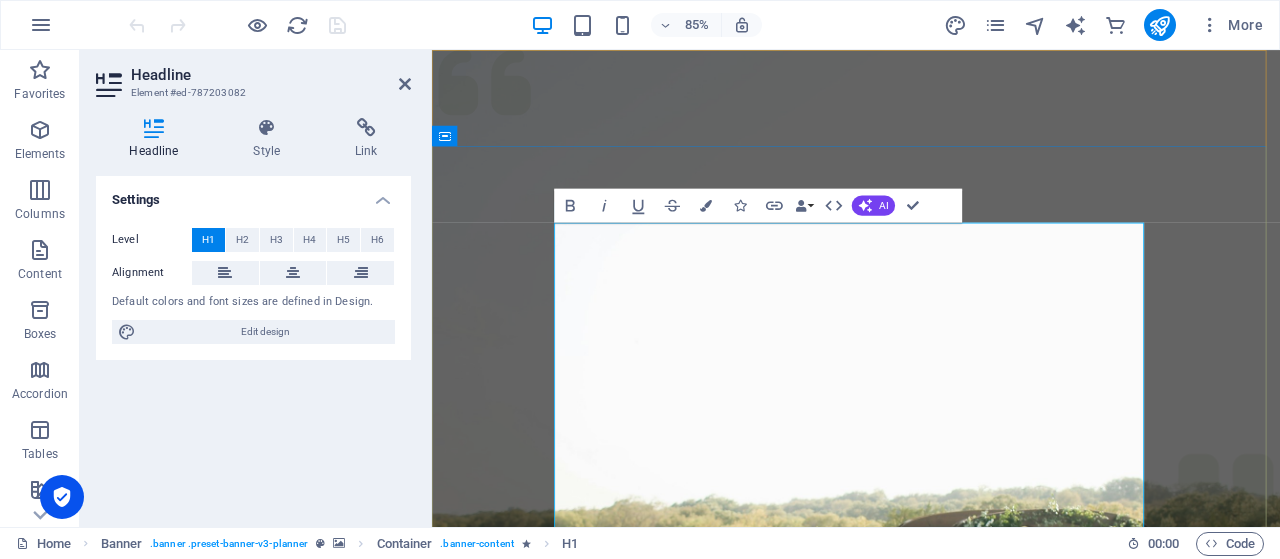 scroll, scrollTop: 0, scrollLeft: 0, axis: both 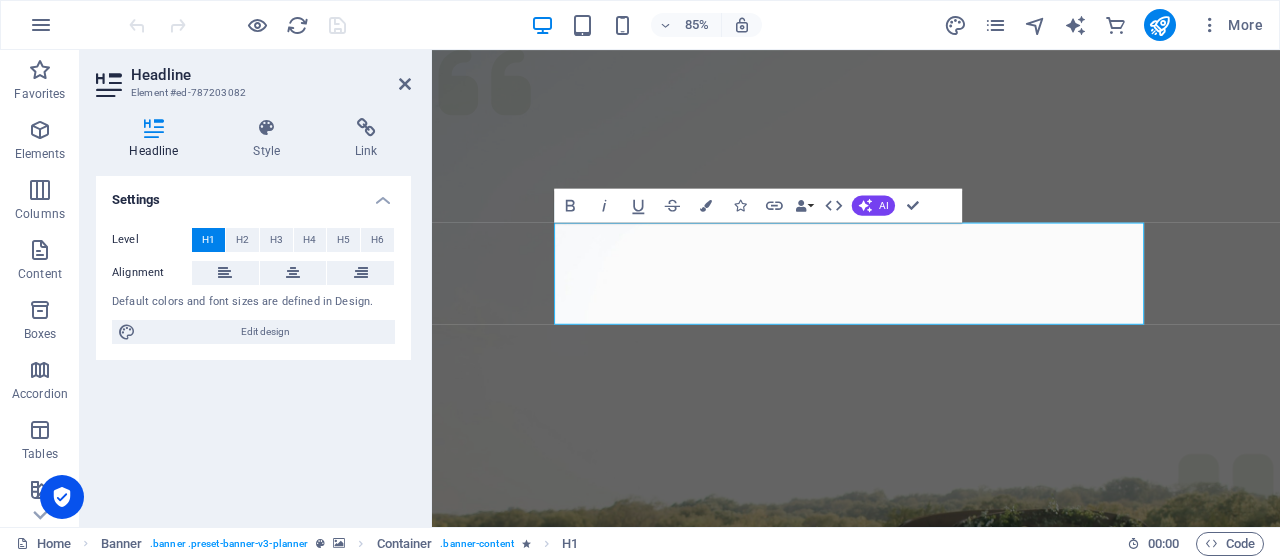 click at bounding box center (931, 500) 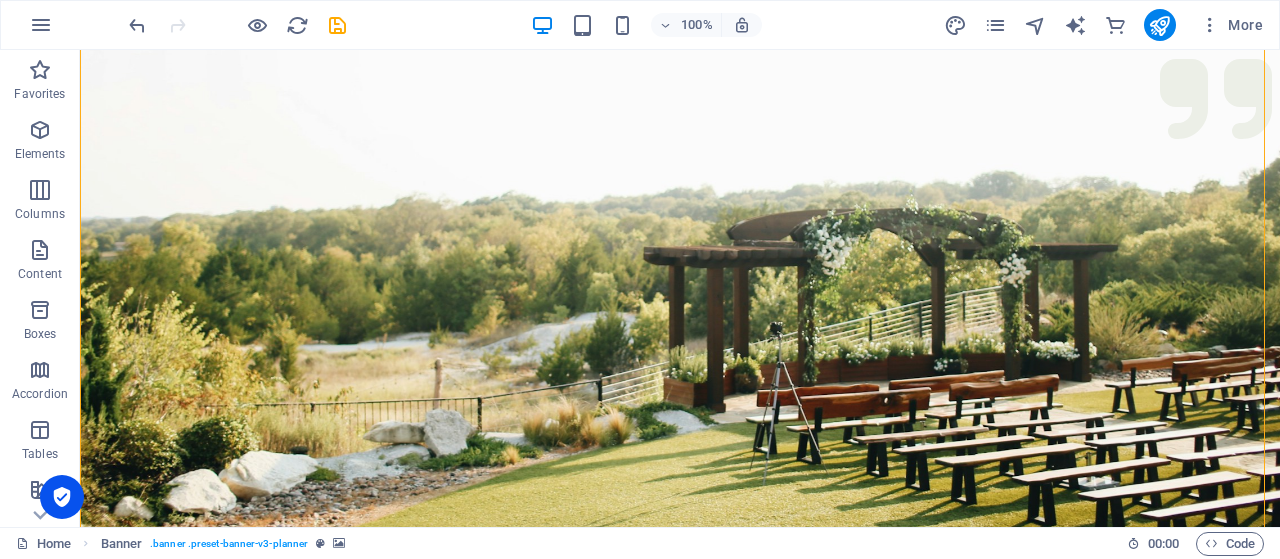 scroll, scrollTop: 0, scrollLeft: 0, axis: both 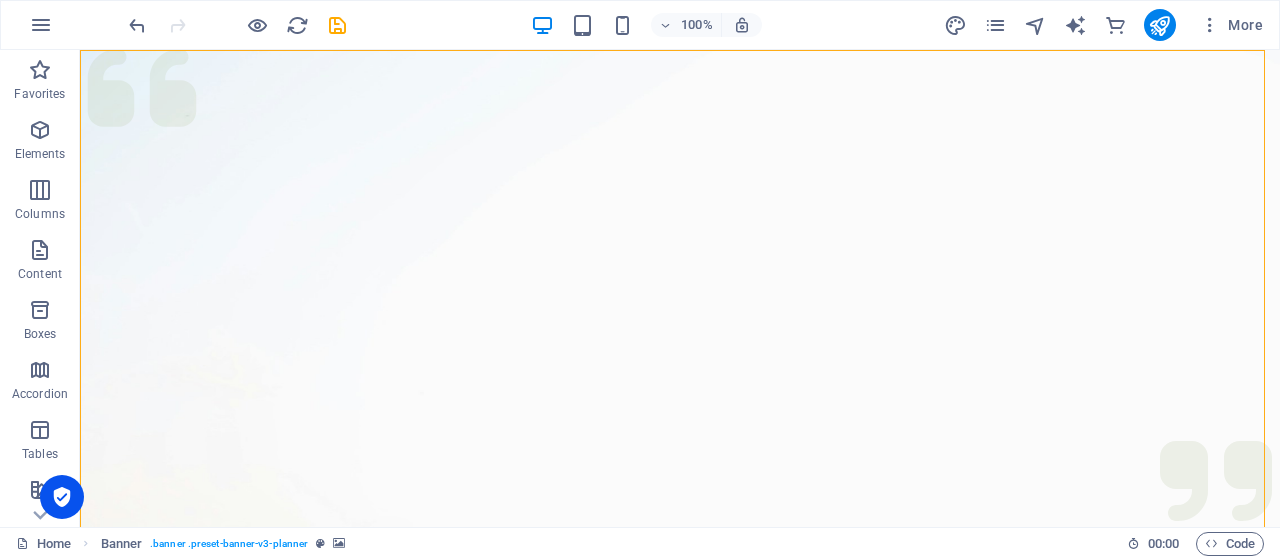 drag, startPoint x: 1269, startPoint y: 85, endPoint x: 1312, endPoint y: 93, distance: 43.737854 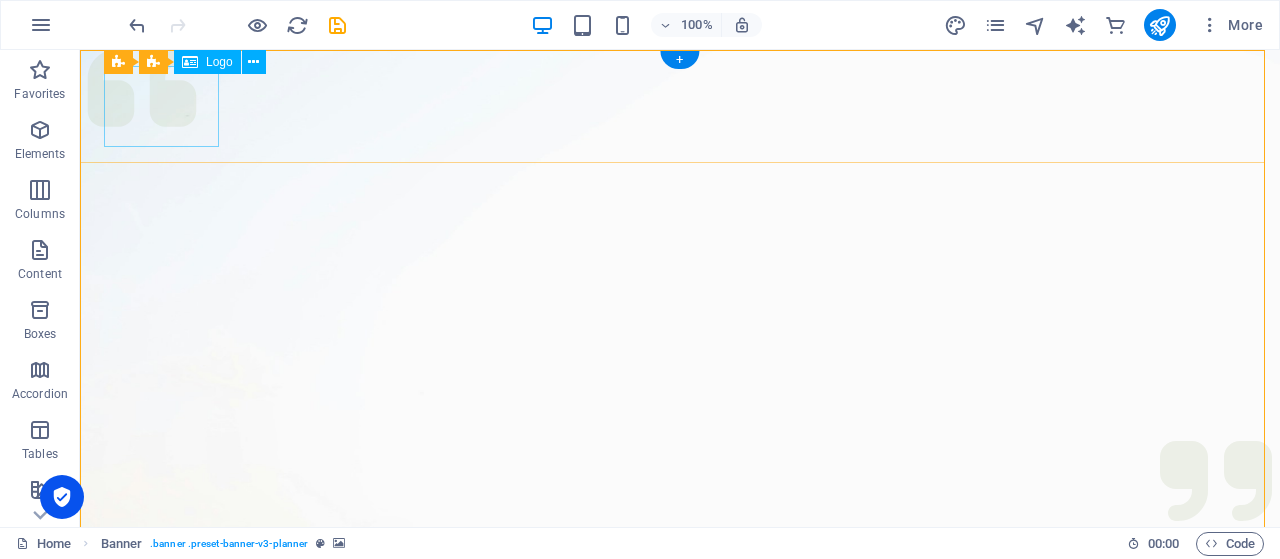 click at bounding box center (680, 1006) 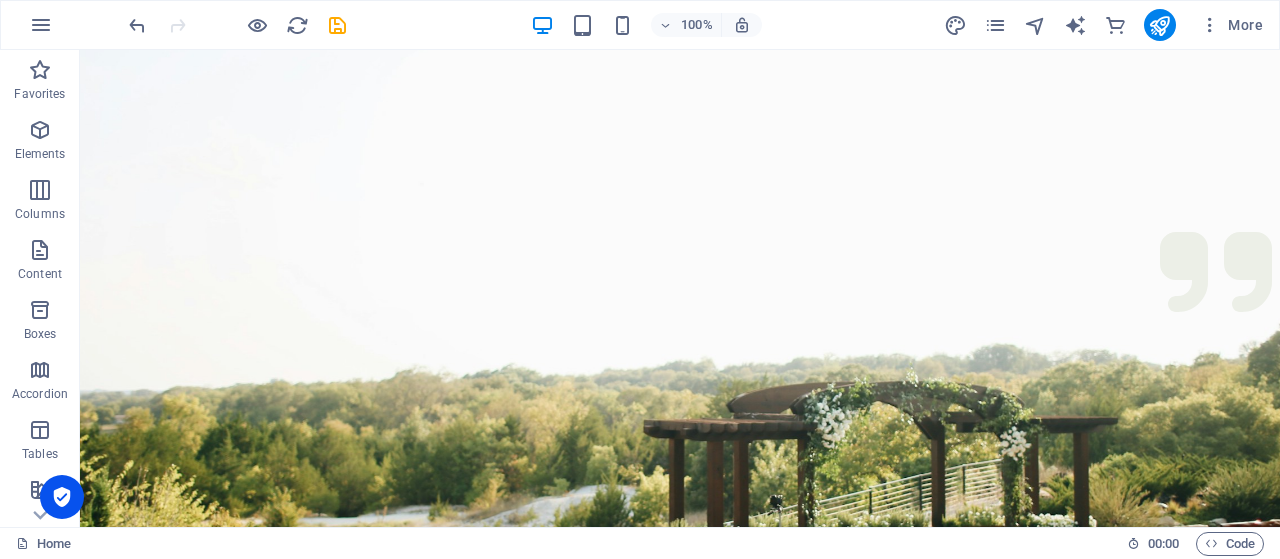 scroll, scrollTop: 0, scrollLeft: 0, axis: both 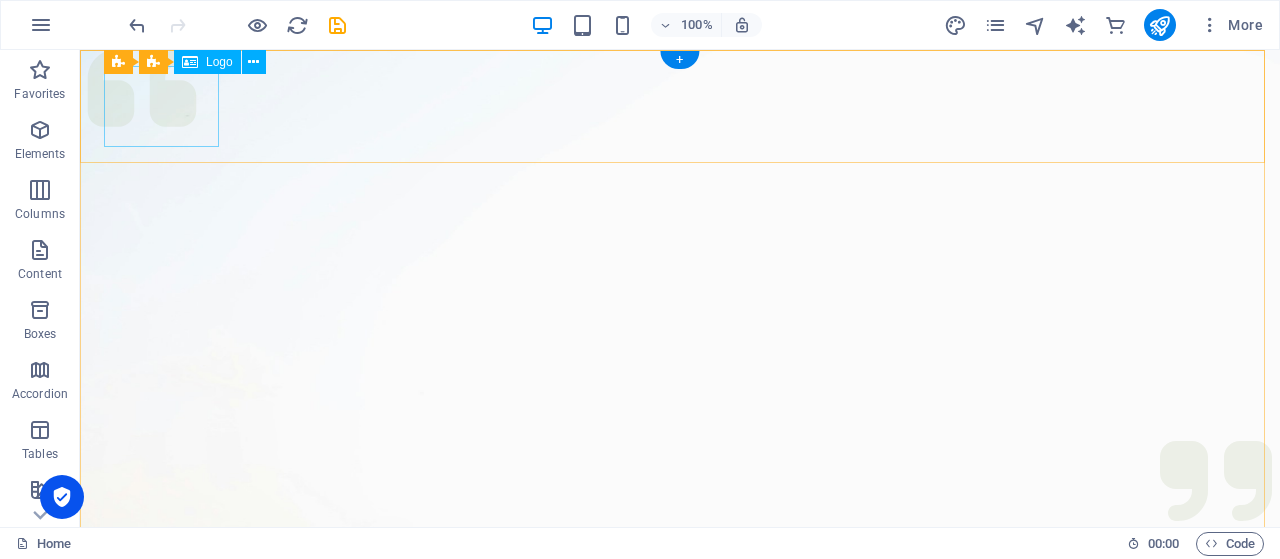 click at bounding box center [680, 1006] 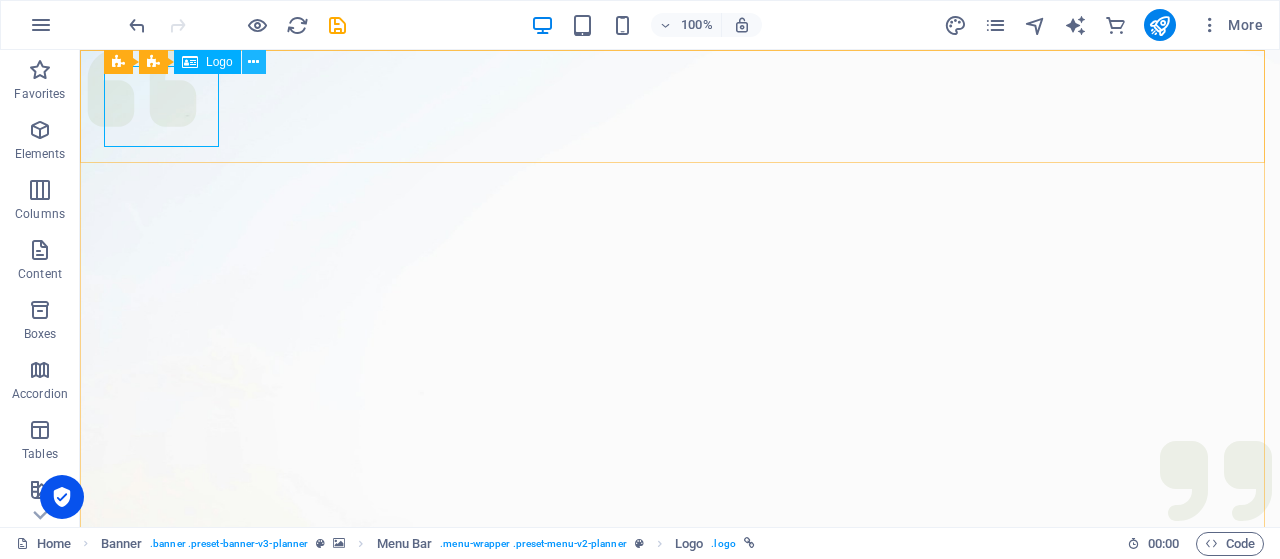 click at bounding box center (253, 62) 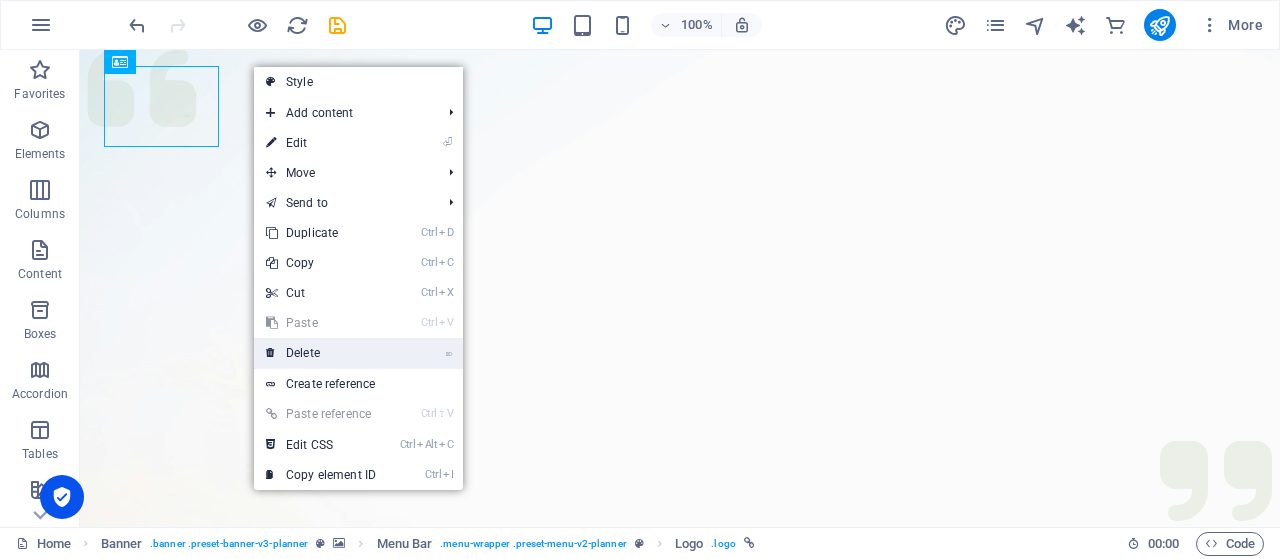 click on "⌦  Delete" at bounding box center (321, 353) 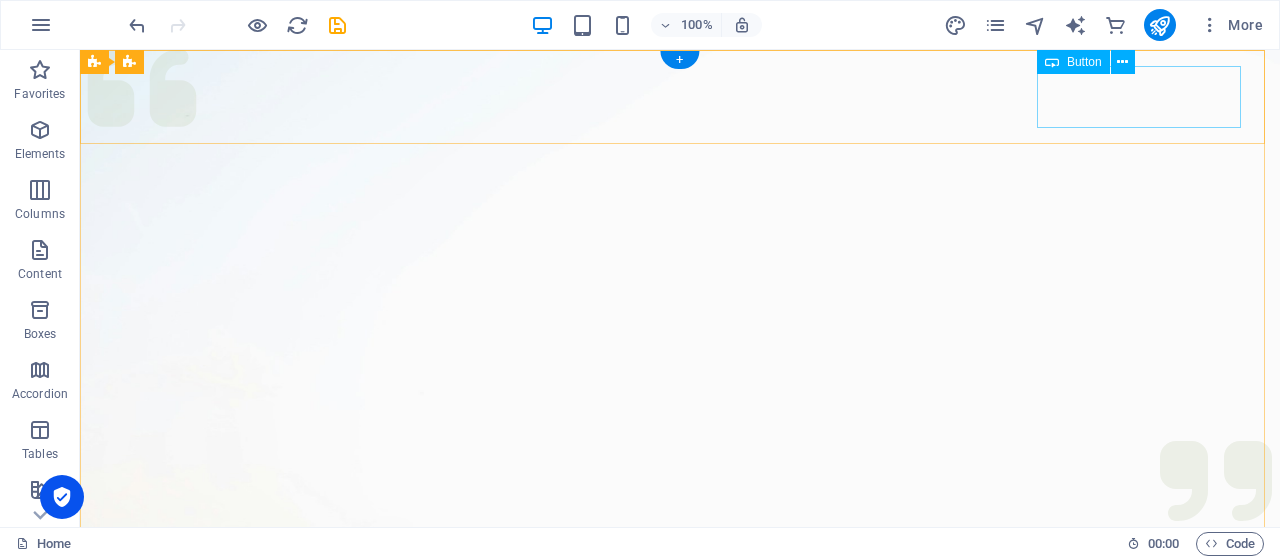 click on "Get in touch" at bounding box center [680, 1022] 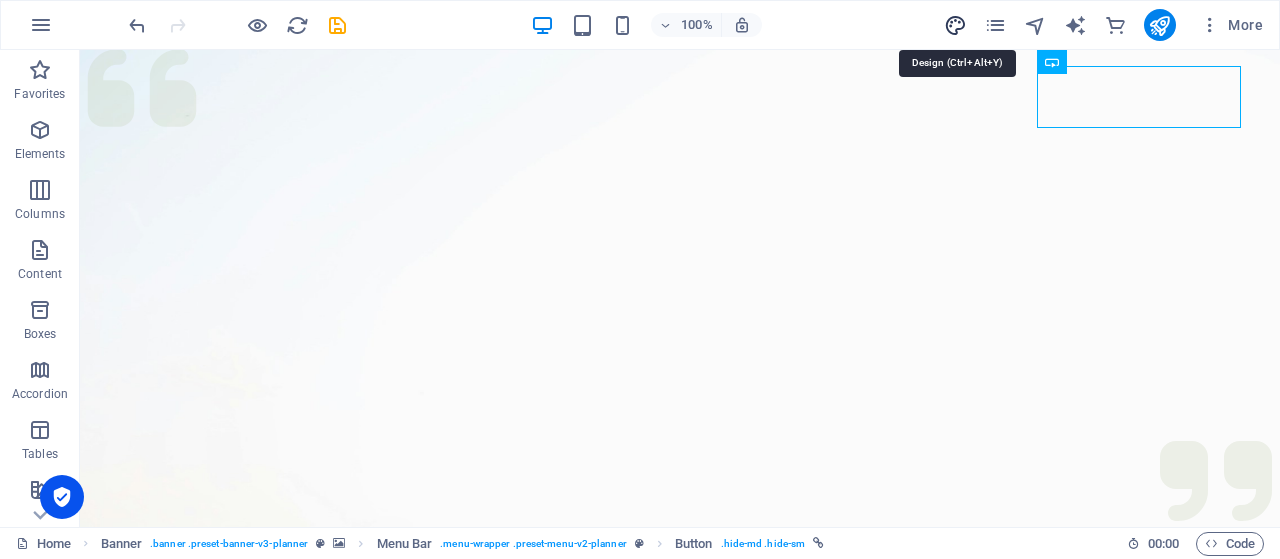 click at bounding box center [955, 25] 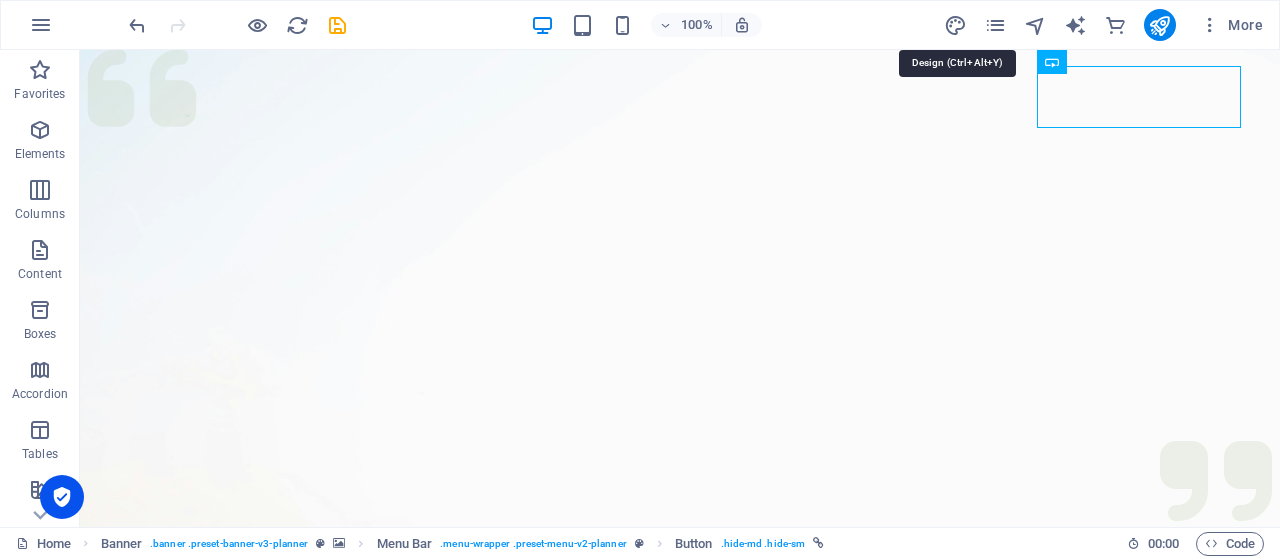 select on "px" 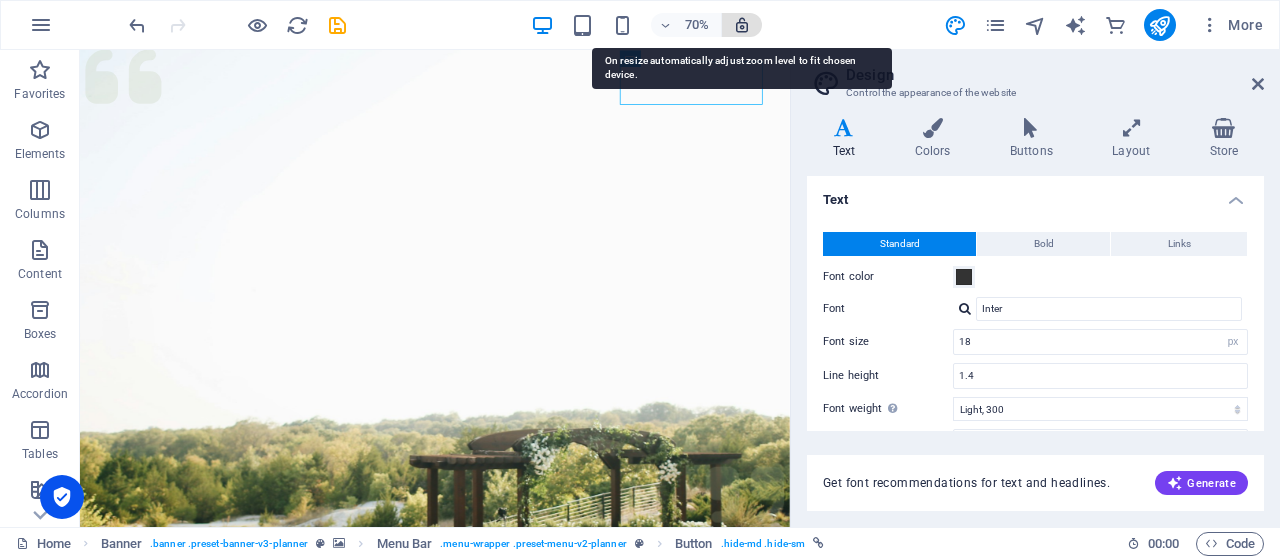 click at bounding box center [742, 25] 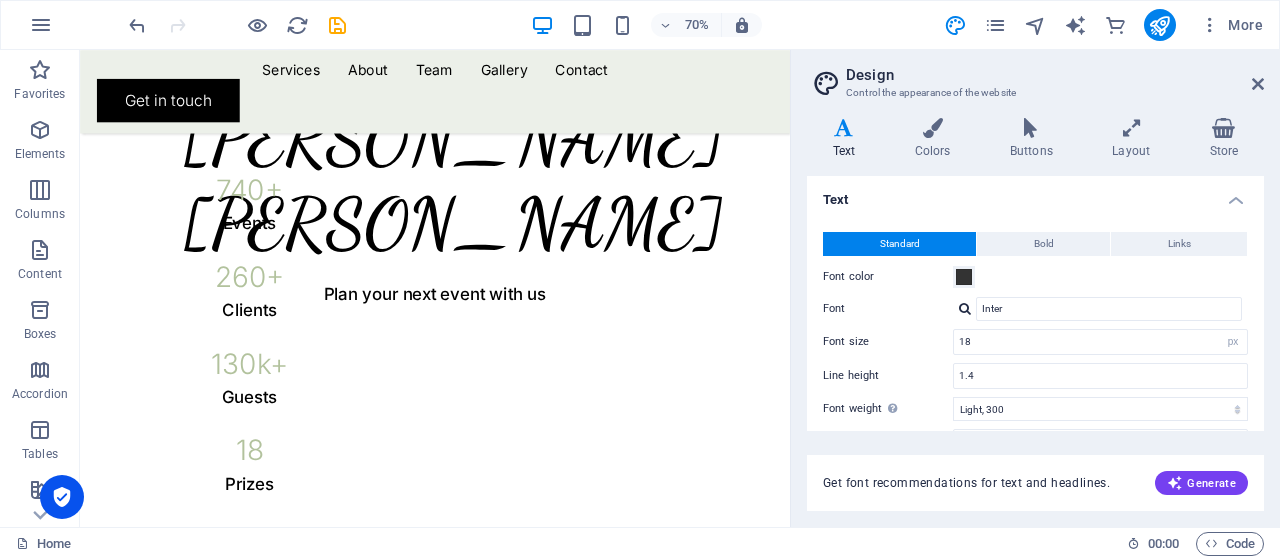 scroll, scrollTop: 1050, scrollLeft: 0, axis: vertical 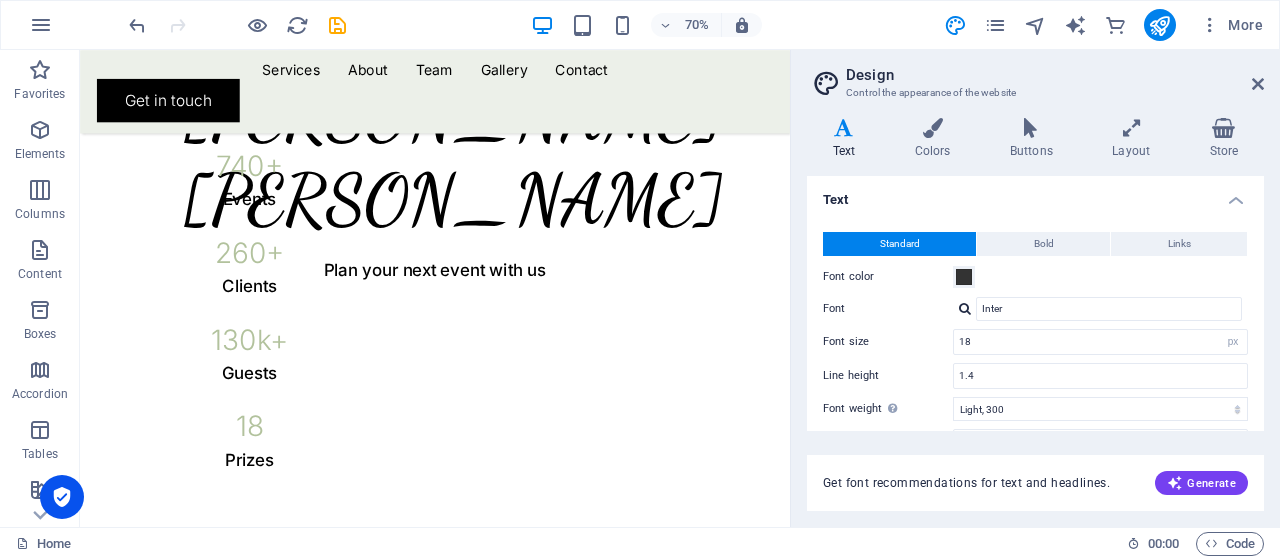 drag, startPoint x: 1079, startPoint y: 133, endPoint x: 891, endPoint y: 245, distance: 218.83327 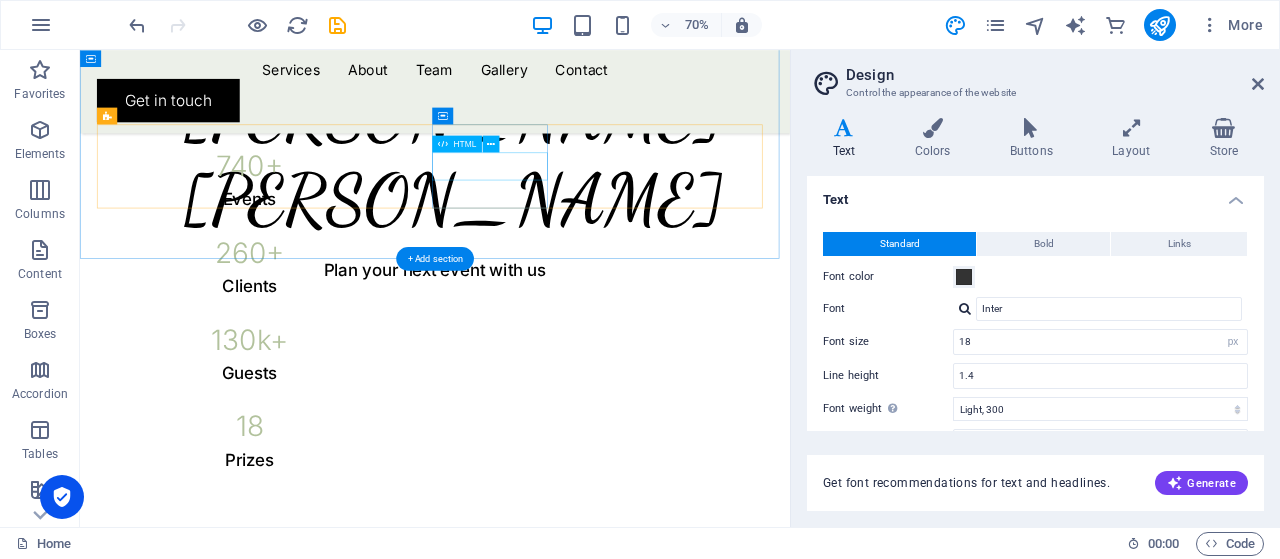 click on "130 k+" at bounding box center (322, 464) 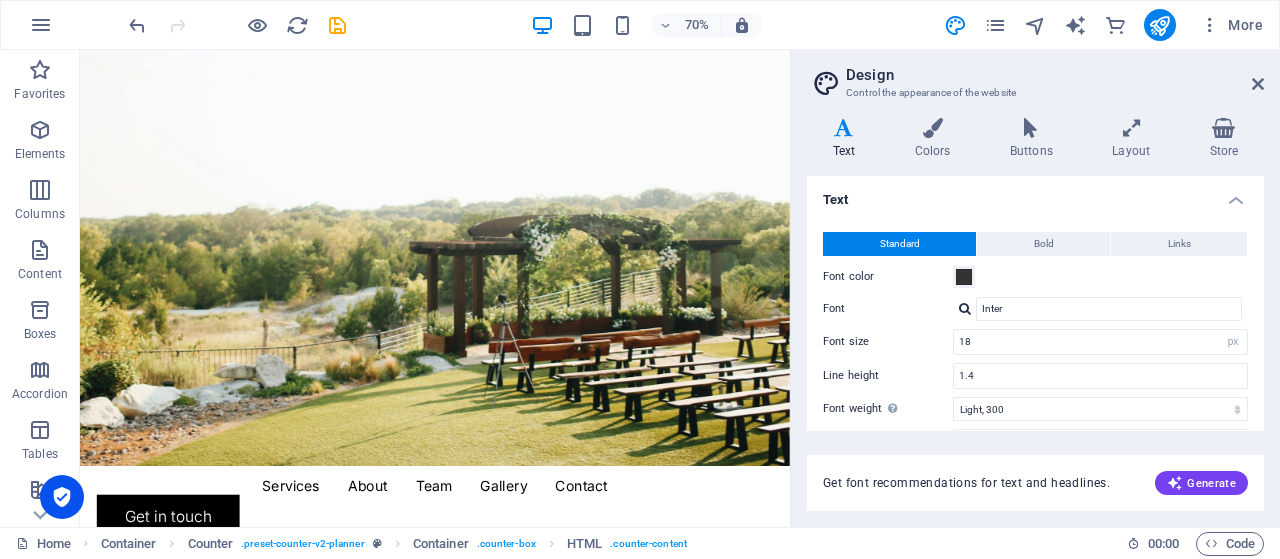 scroll, scrollTop: 0, scrollLeft: 0, axis: both 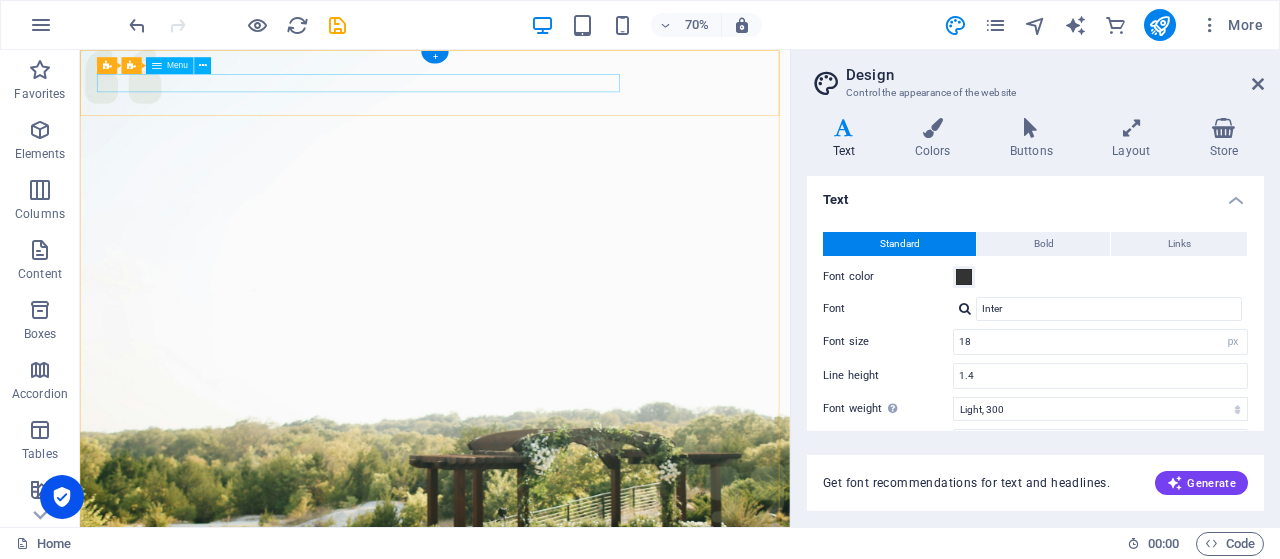 click on "Services About Team Gallery Contact" at bounding box center (587, 978) 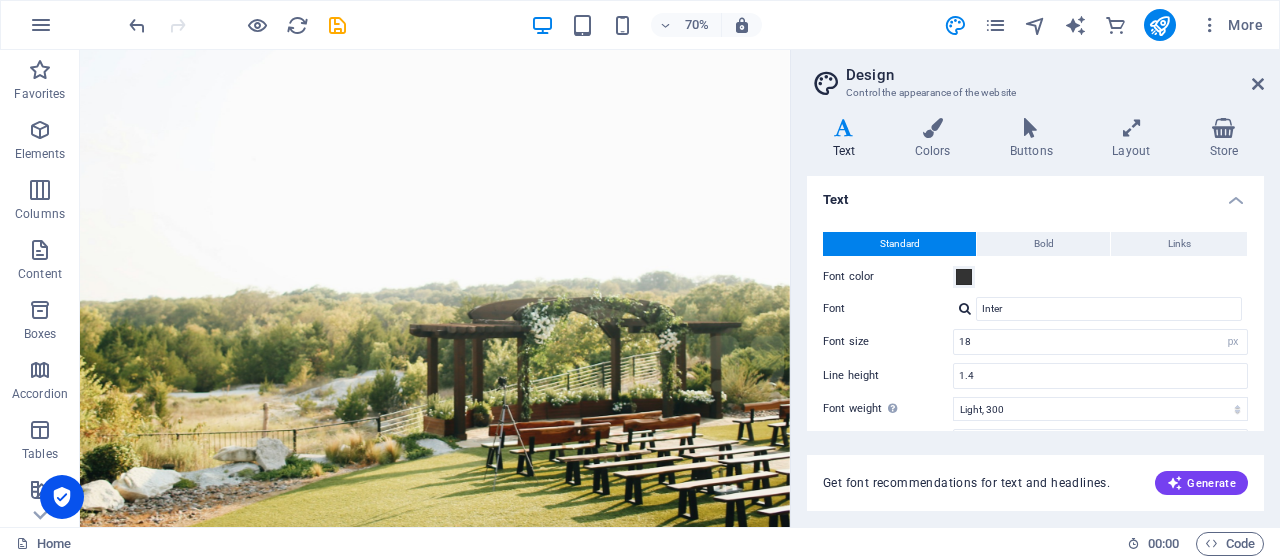 scroll, scrollTop: 0, scrollLeft: 0, axis: both 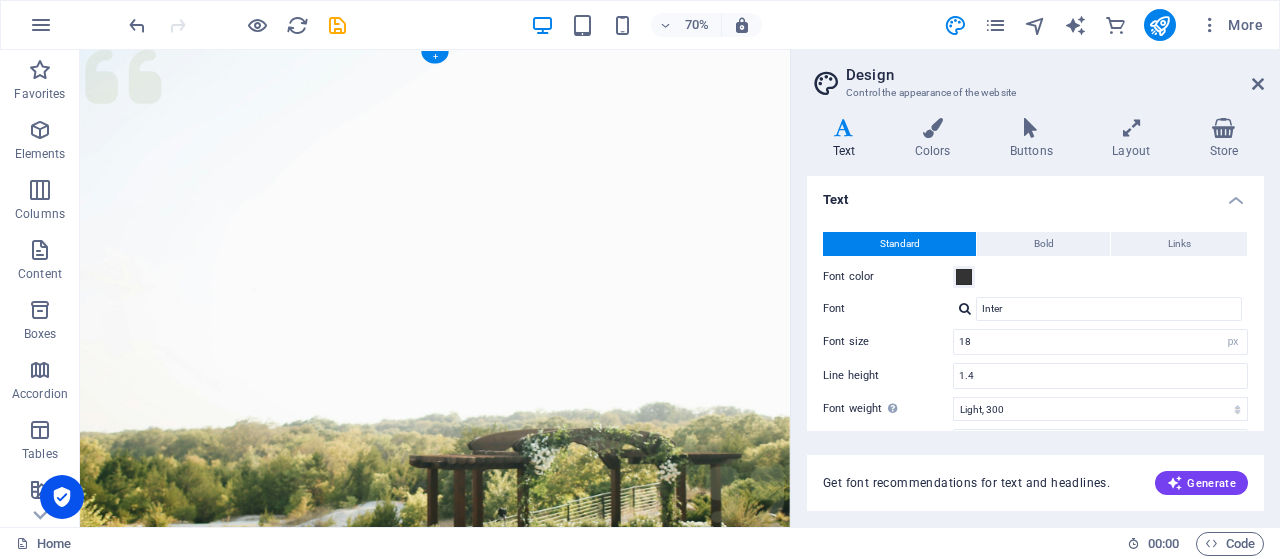 click at bounding box center [587, 500] 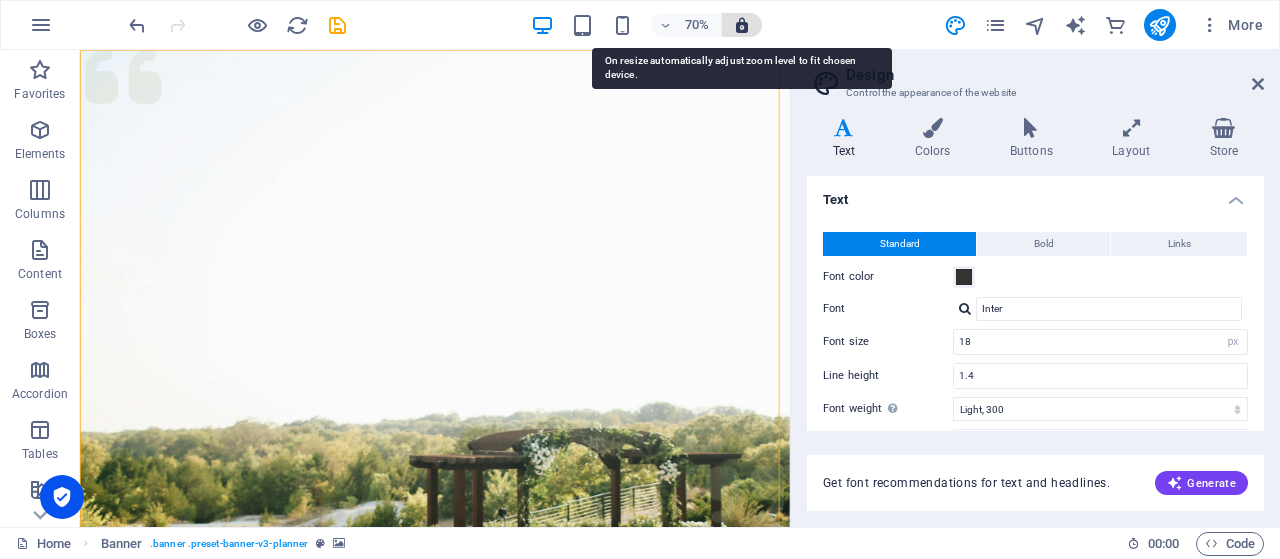 click at bounding box center [742, 25] 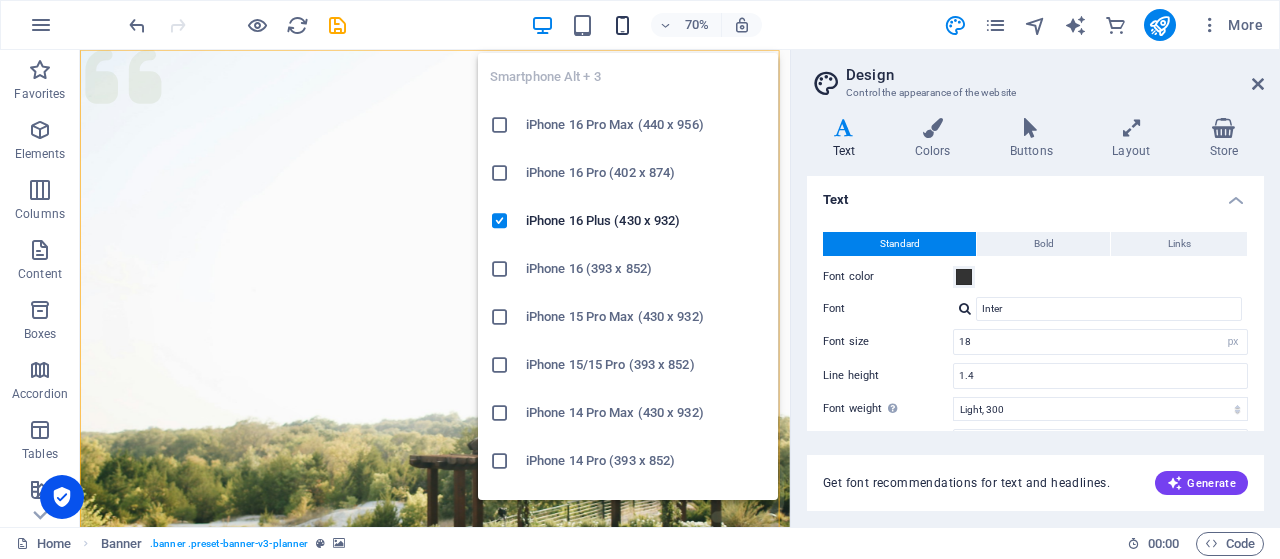 click at bounding box center (622, 25) 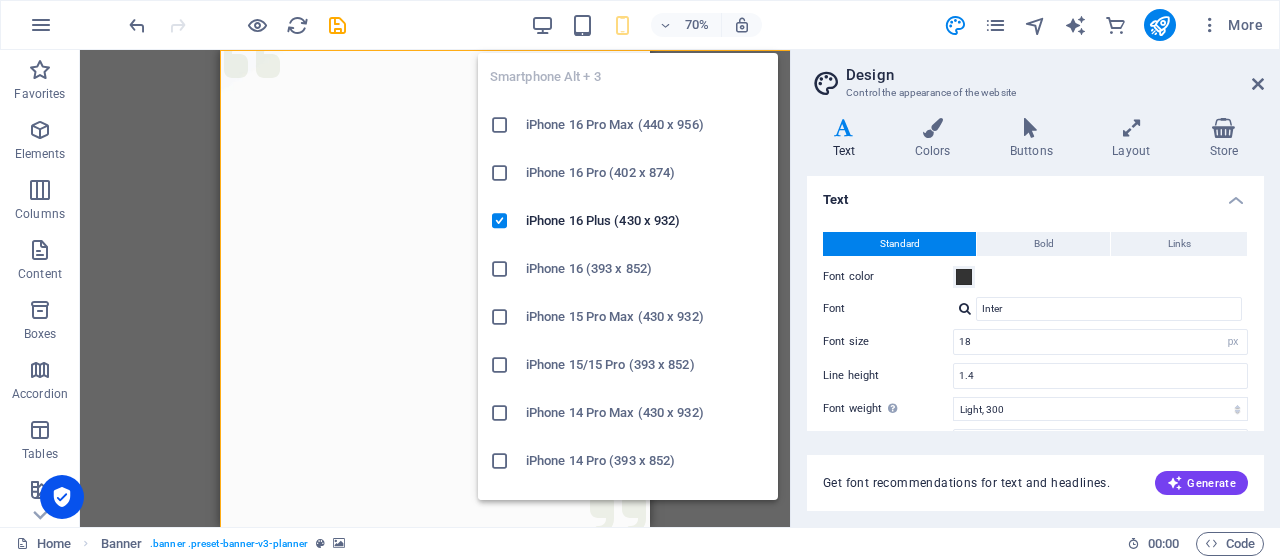 type on "14" 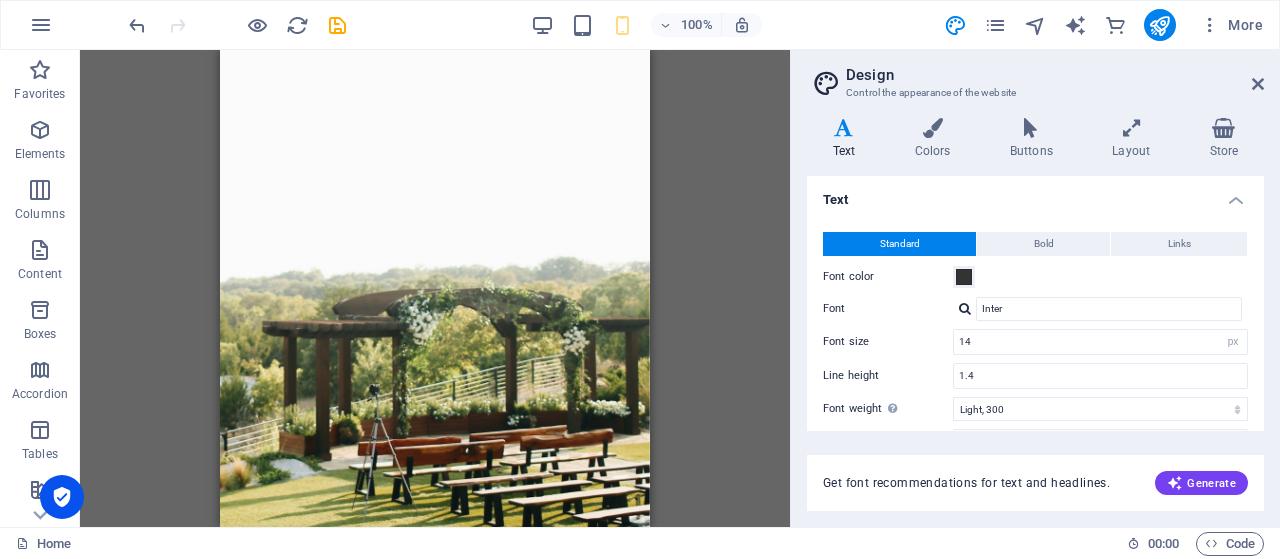 scroll, scrollTop: 0, scrollLeft: 0, axis: both 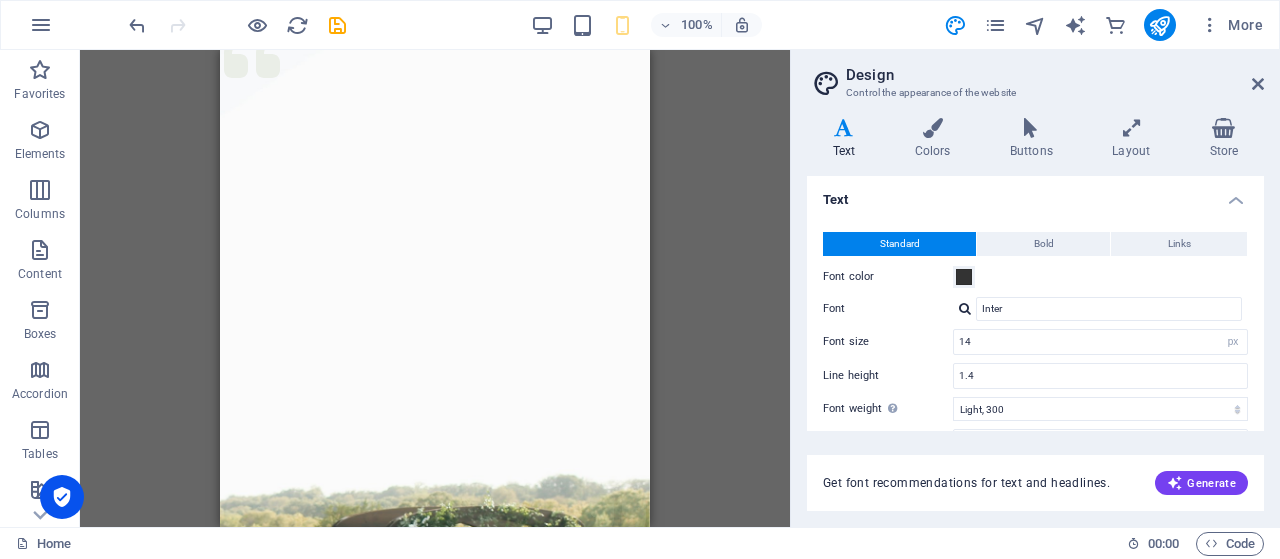 drag, startPoint x: 643, startPoint y: 79, endPoint x: 850, endPoint y: 85, distance: 207.08694 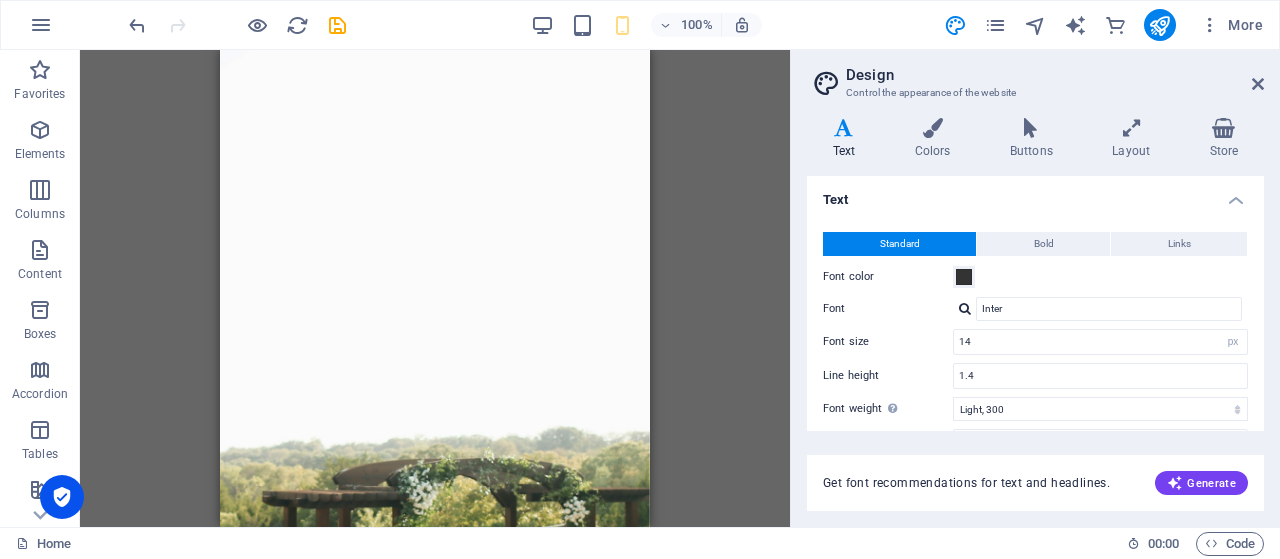 scroll, scrollTop: 0, scrollLeft: 0, axis: both 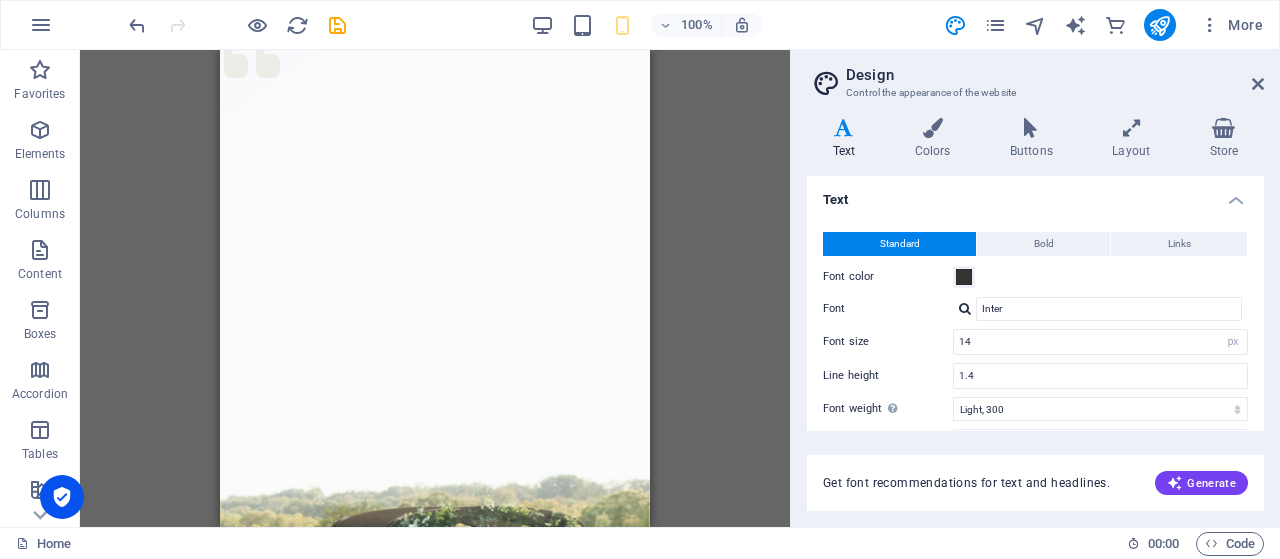 drag, startPoint x: 646, startPoint y: 85, endPoint x: 878, endPoint y: 103, distance: 232.69724 